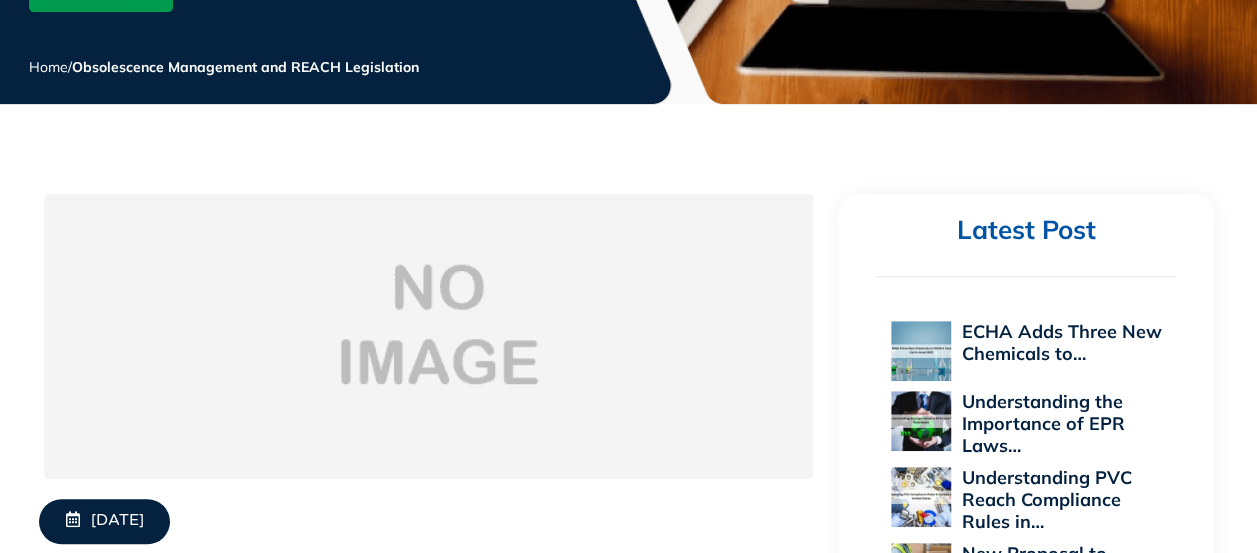 scroll, scrollTop: 0, scrollLeft: 0, axis: both 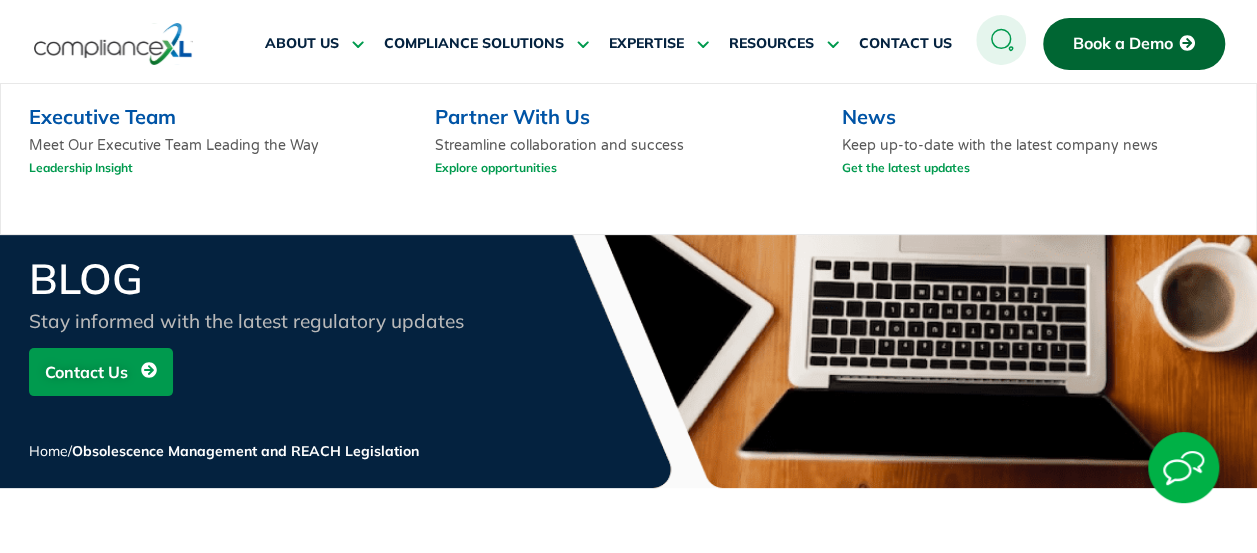 click on "Meet Our Executive Team Leading the Way  Leadership Insight" at bounding box center [218, 161] 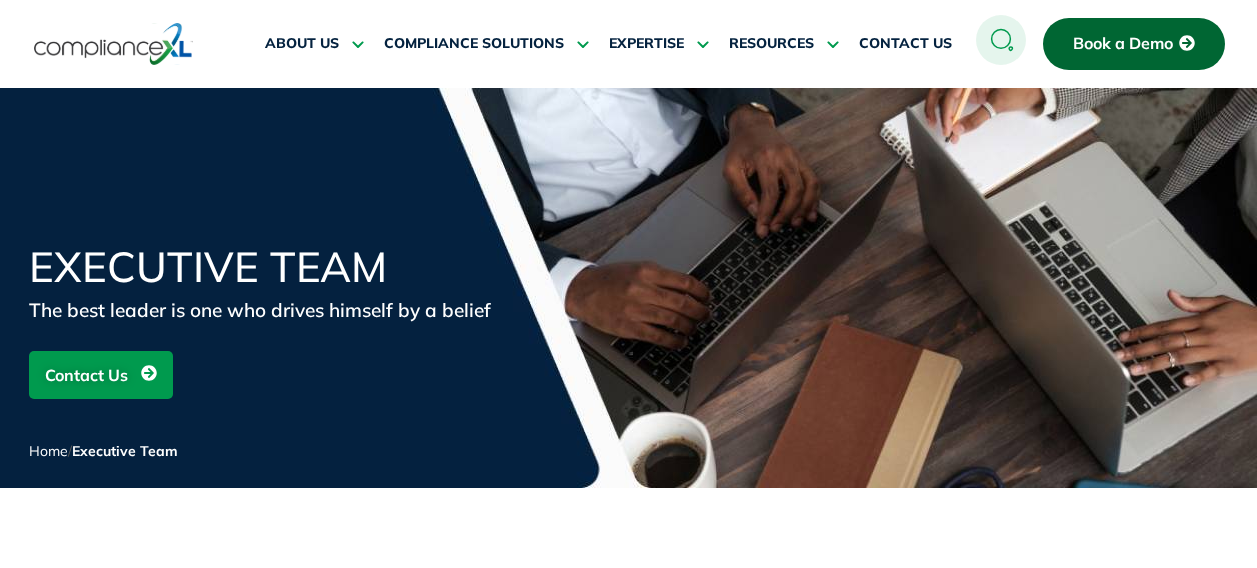 scroll, scrollTop: 0, scrollLeft: 0, axis: both 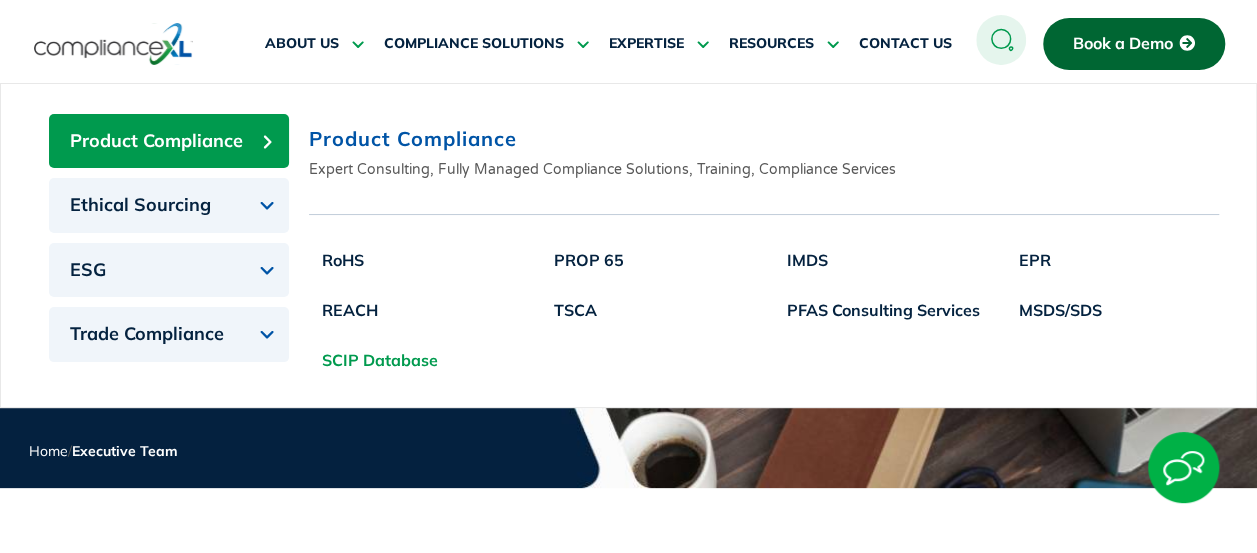 click on "SCIP Database" 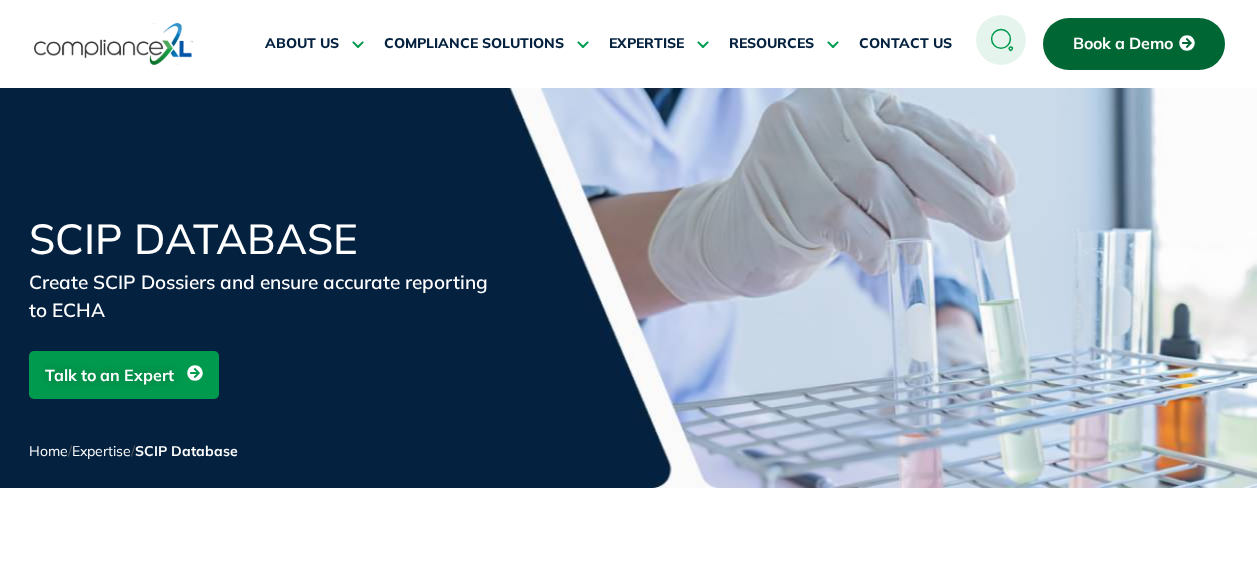 scroll, scrollTop: 0, scrollLeft: 0, axis: both 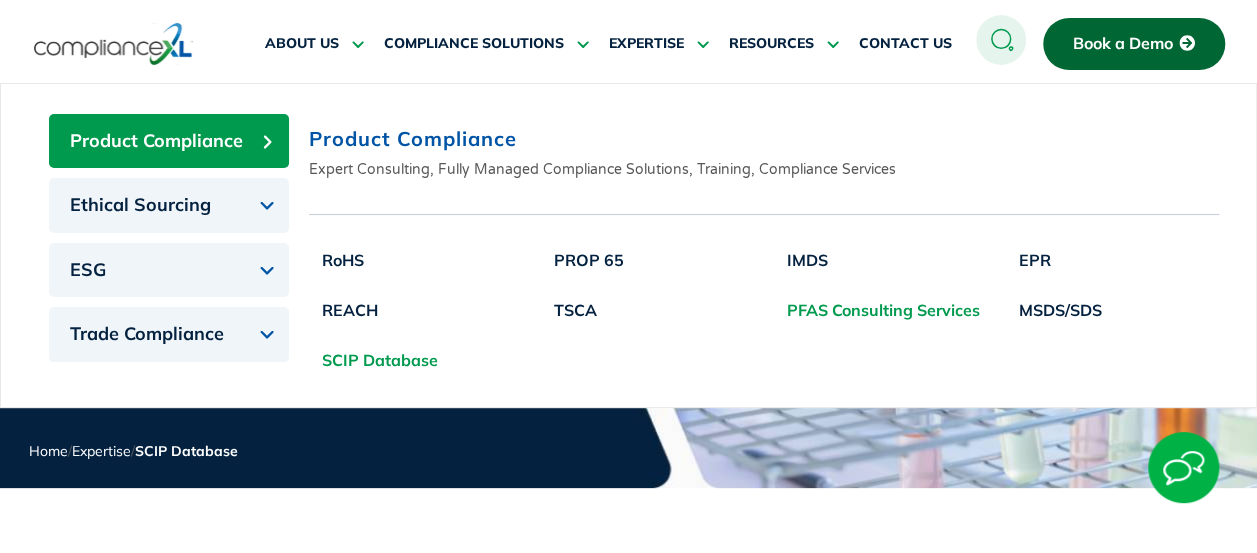 click on "PFAS Consulting Services" 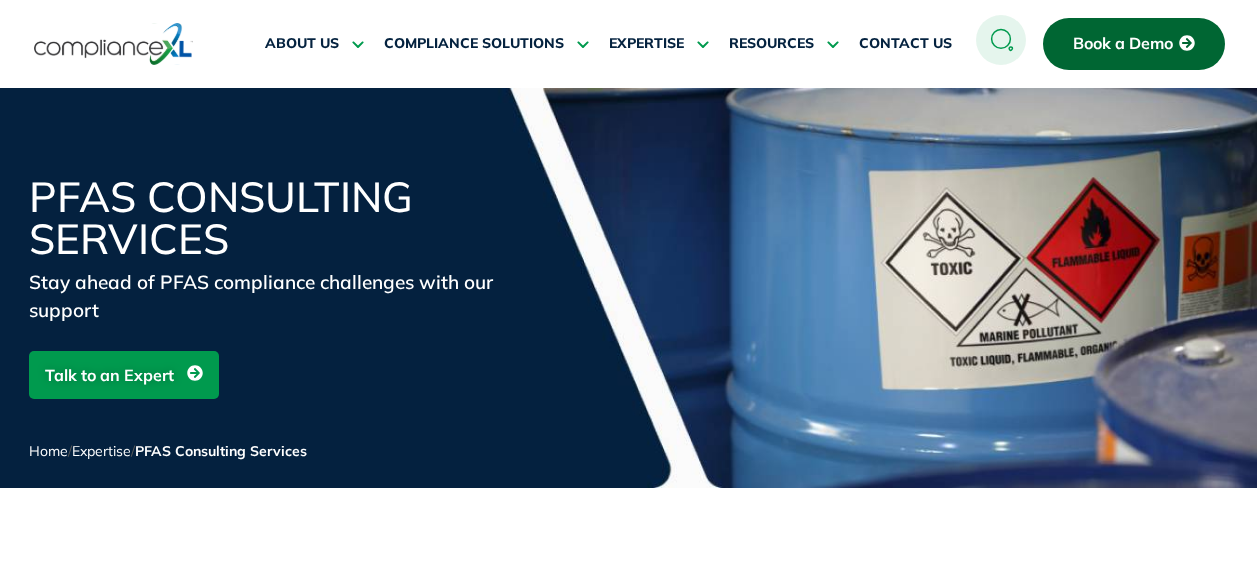 scroll, scrollTop: 0, scrollLeft: 0, axis: both 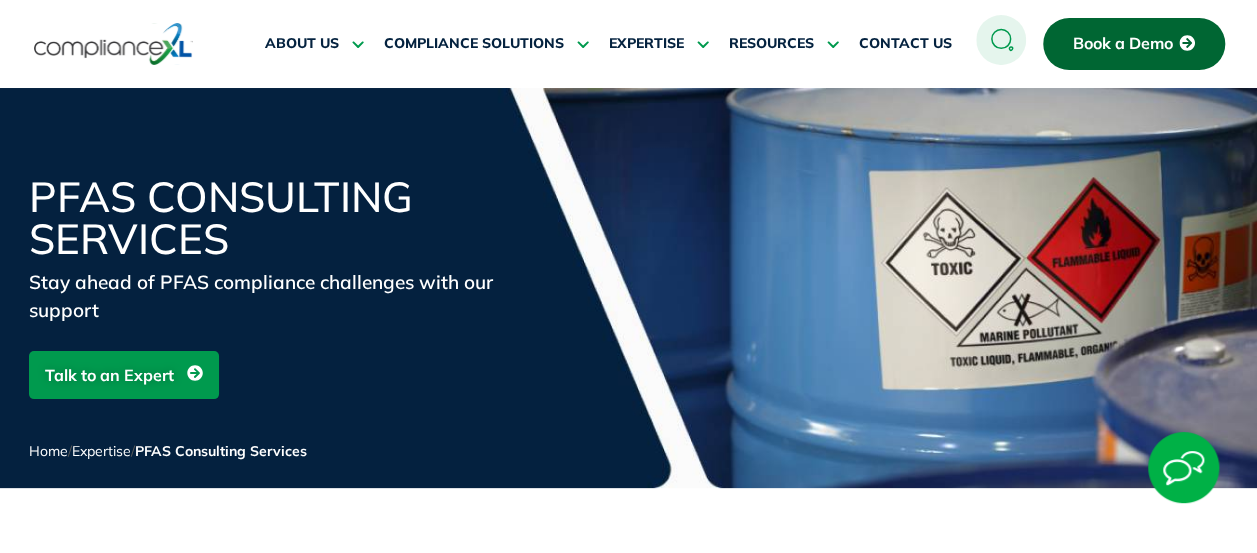 click at bounding box center (113, 44) 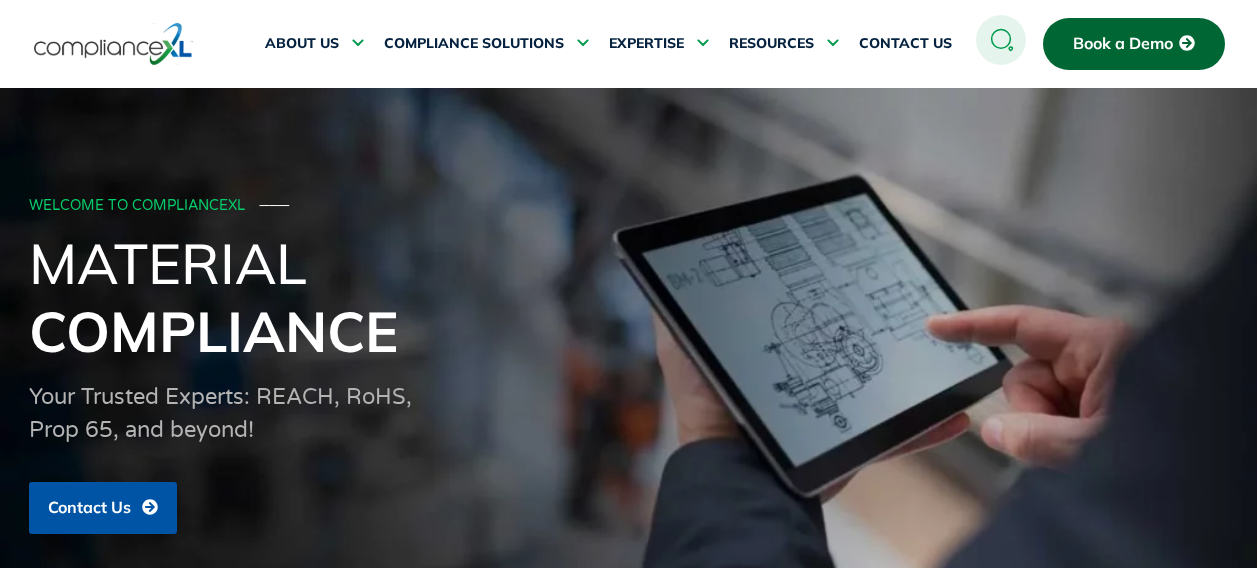 scroll, scrollTop: 0, scrollLeft: 0, axis: both 